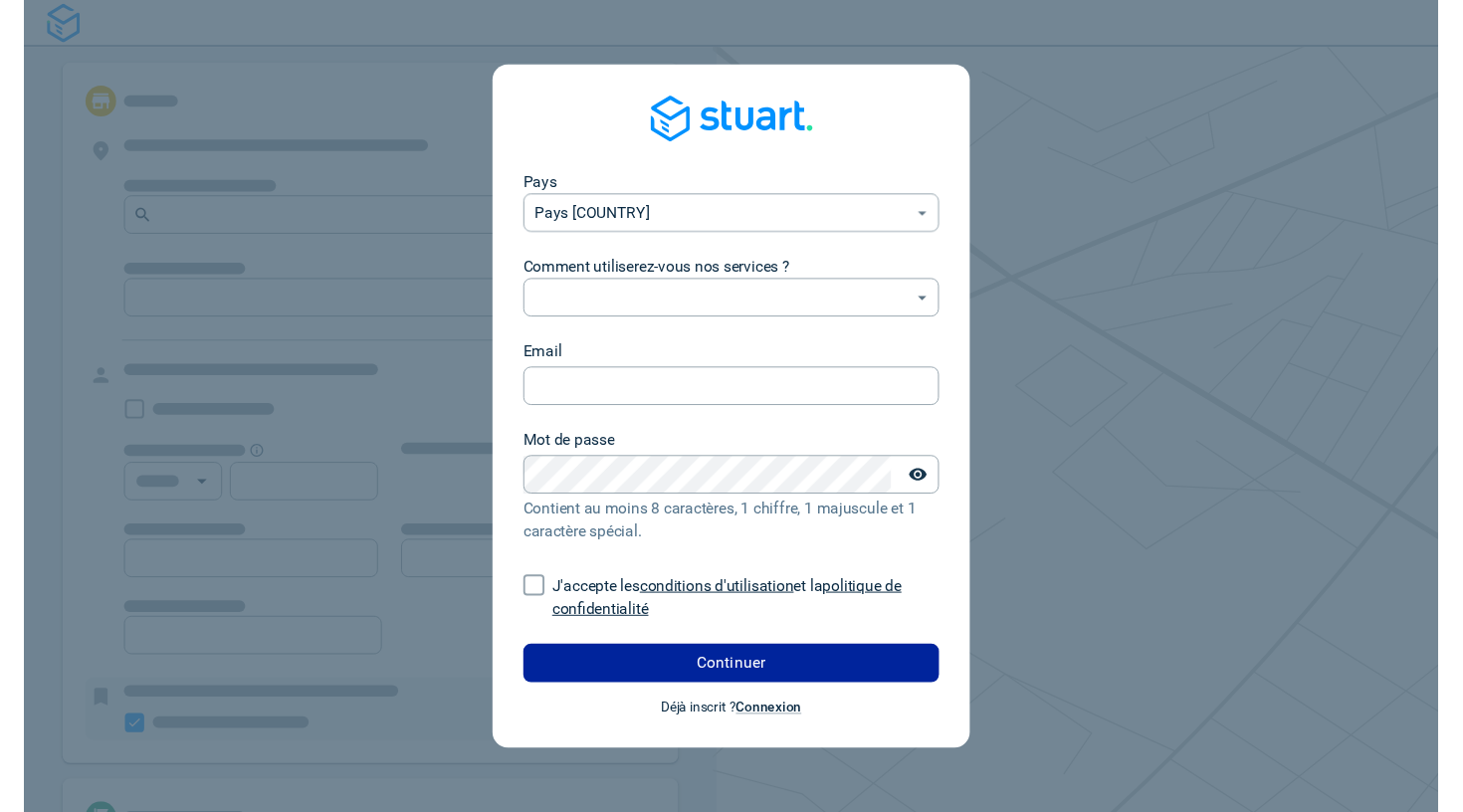 scroll, scrollTop: 0, scrollLeft: 0, axis: both 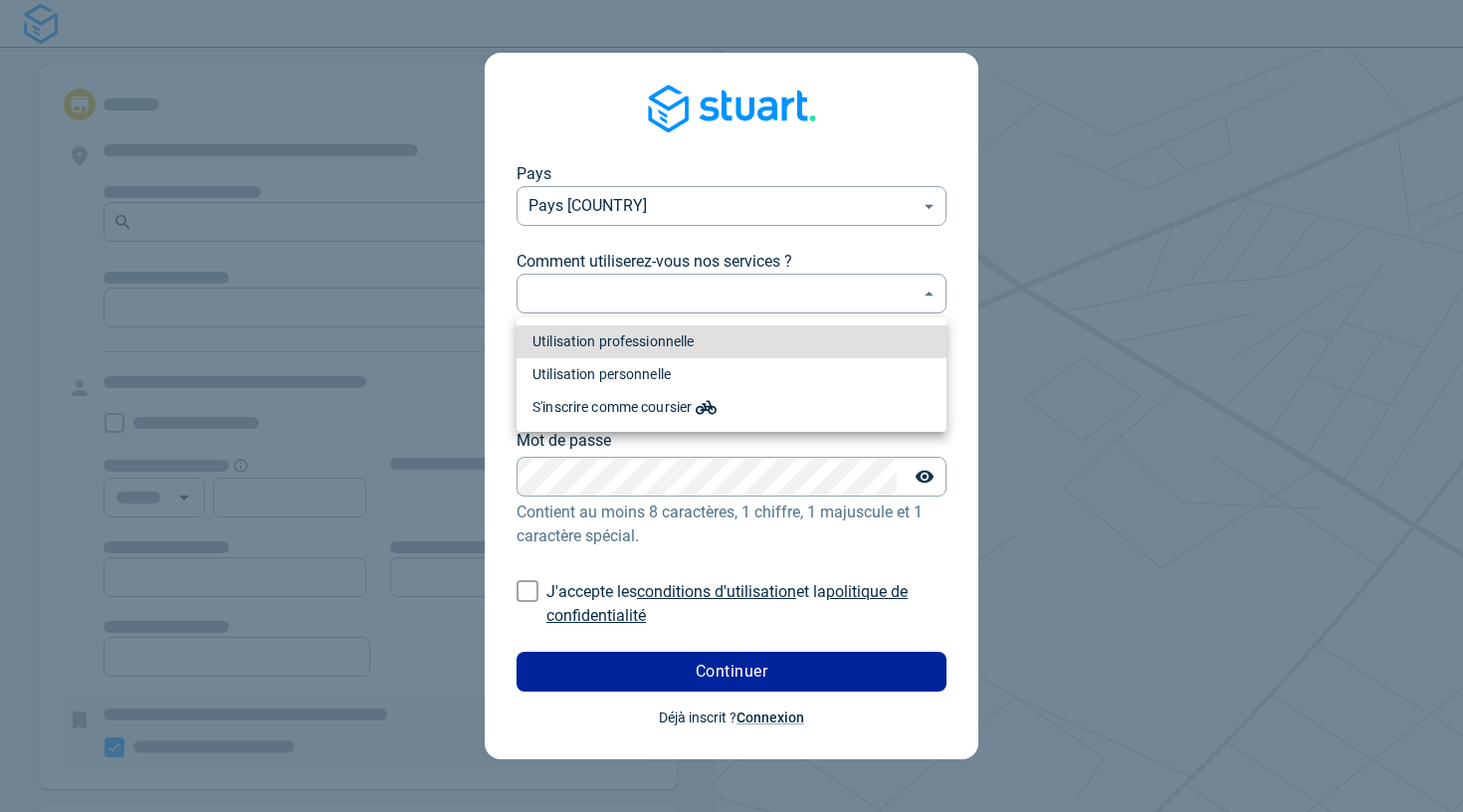 click on "Se connecter Pays [COUNTRY] [COUNTRY_CODE] ​ Comment utiliserez-vous nos services ? ​ ​ Email Email Mot de passe Mot de passe Contient au moins 8 caractères, 1 chiffre, 1 majuscule et 1 caractère spécial. J'accepte les  conditions d'utilisation  et la  politique de confidentialité Continuer Déjà inscrit ?  Connexion
Utilisation professionnelle Utilisation personnelle S'inscrire comme coursier" at bounding box center (732, 406) 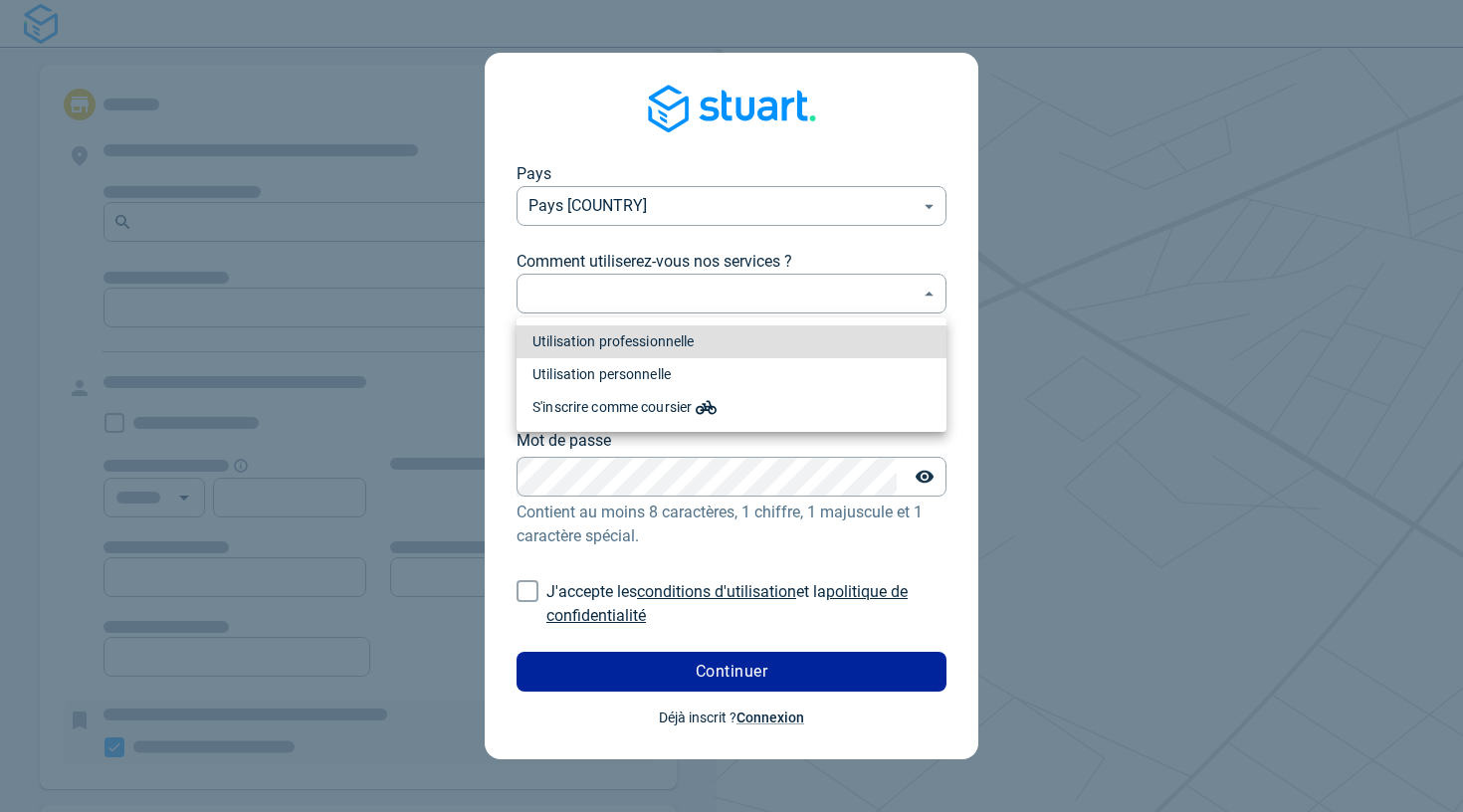 click on "Utilisation professionnelle" at bounding box center [732, 341] 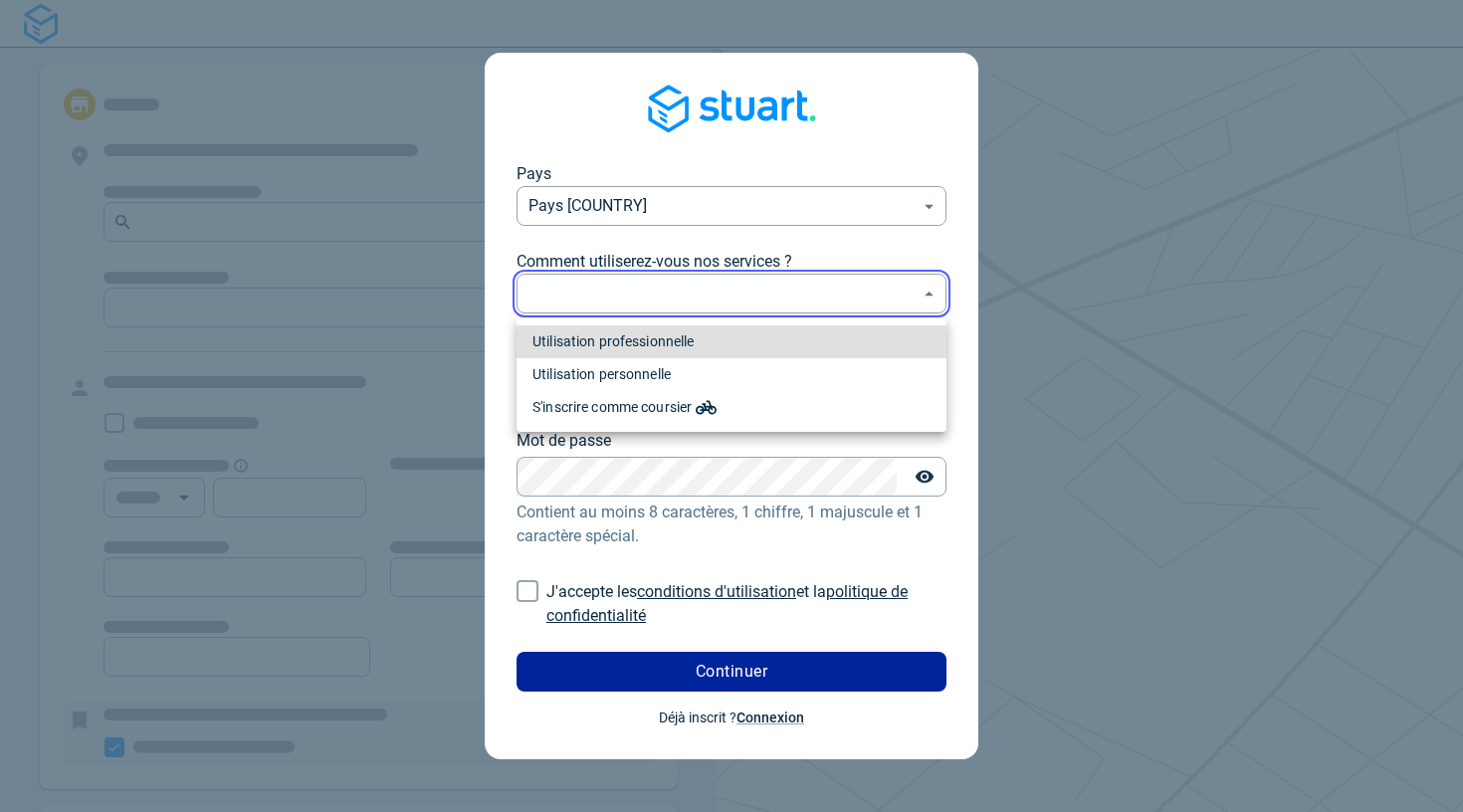 type on "professional" 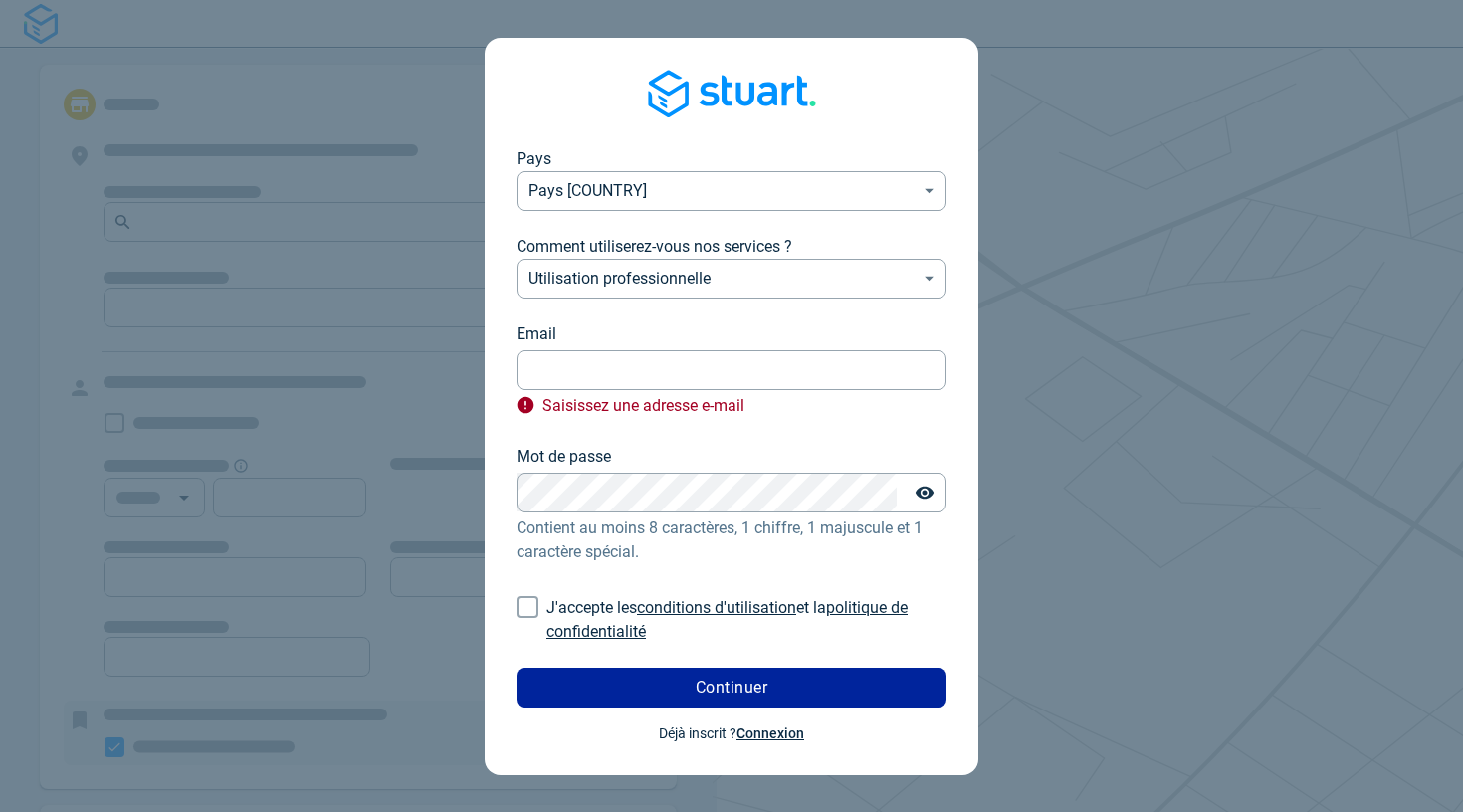 click on "Pays [COUNTRY] [COUNTRY_CODE] ​ Comment utiliserez-vous nos services ? Utilisation professionnelle professional ​ Email Email Saisissez une adresse e-mail Mot de passe Mot de passe Contient au moins 8 caractères, 1 chiffre, 1 majuscule et 1 caractère spécial. J'accepte les  conditions d'utilisation  et la  politique de confidentialité Continuer Déjà inscrit ?  Connexion" at bounding box center (732, 445) 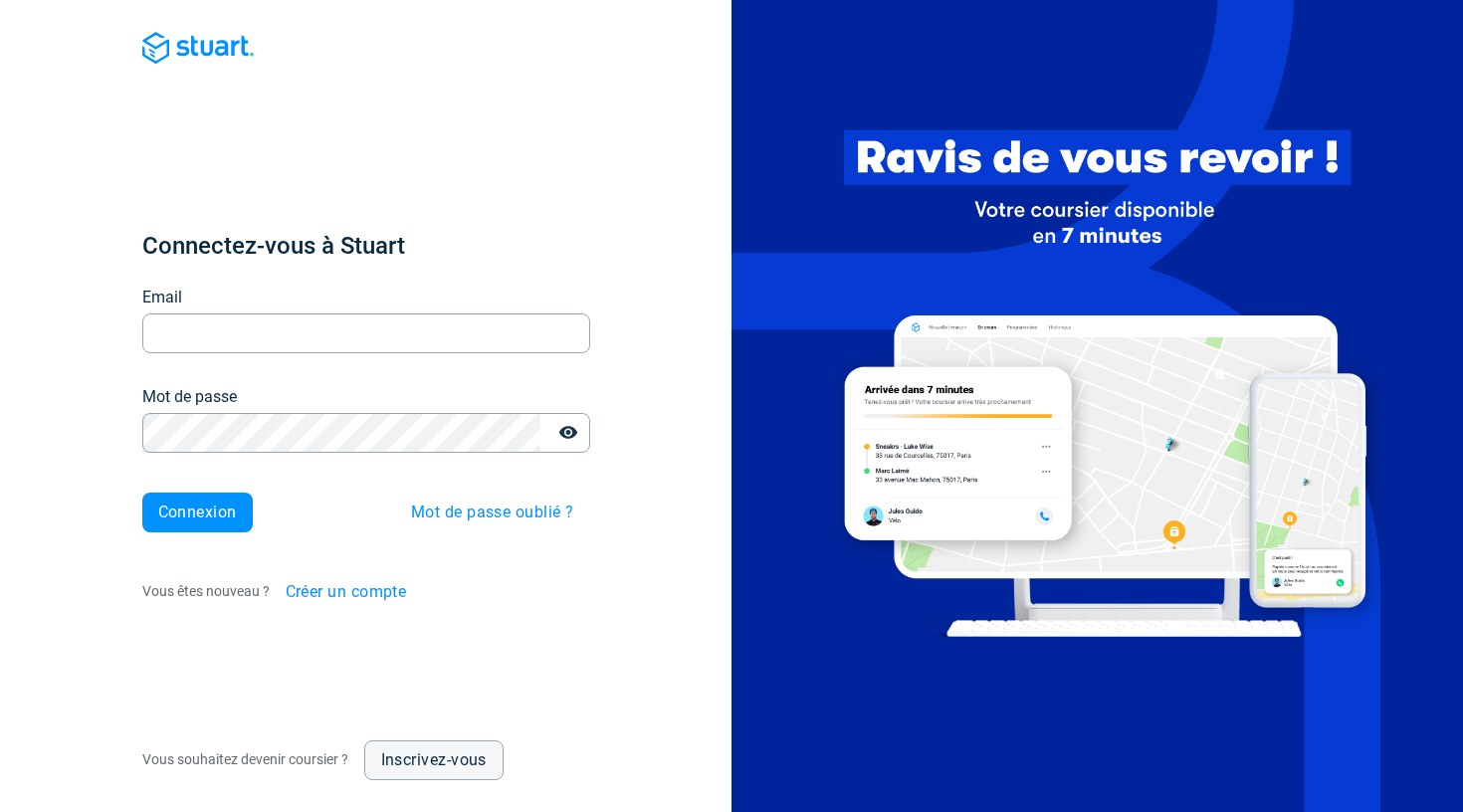 click on "Connectez-vous à Stuart Email Email Mot de passe Mot de passe Connexion Mot de passe oublié ? Vous êtes nouveau ?  Créer un compte" at bounding box center (366, 421) 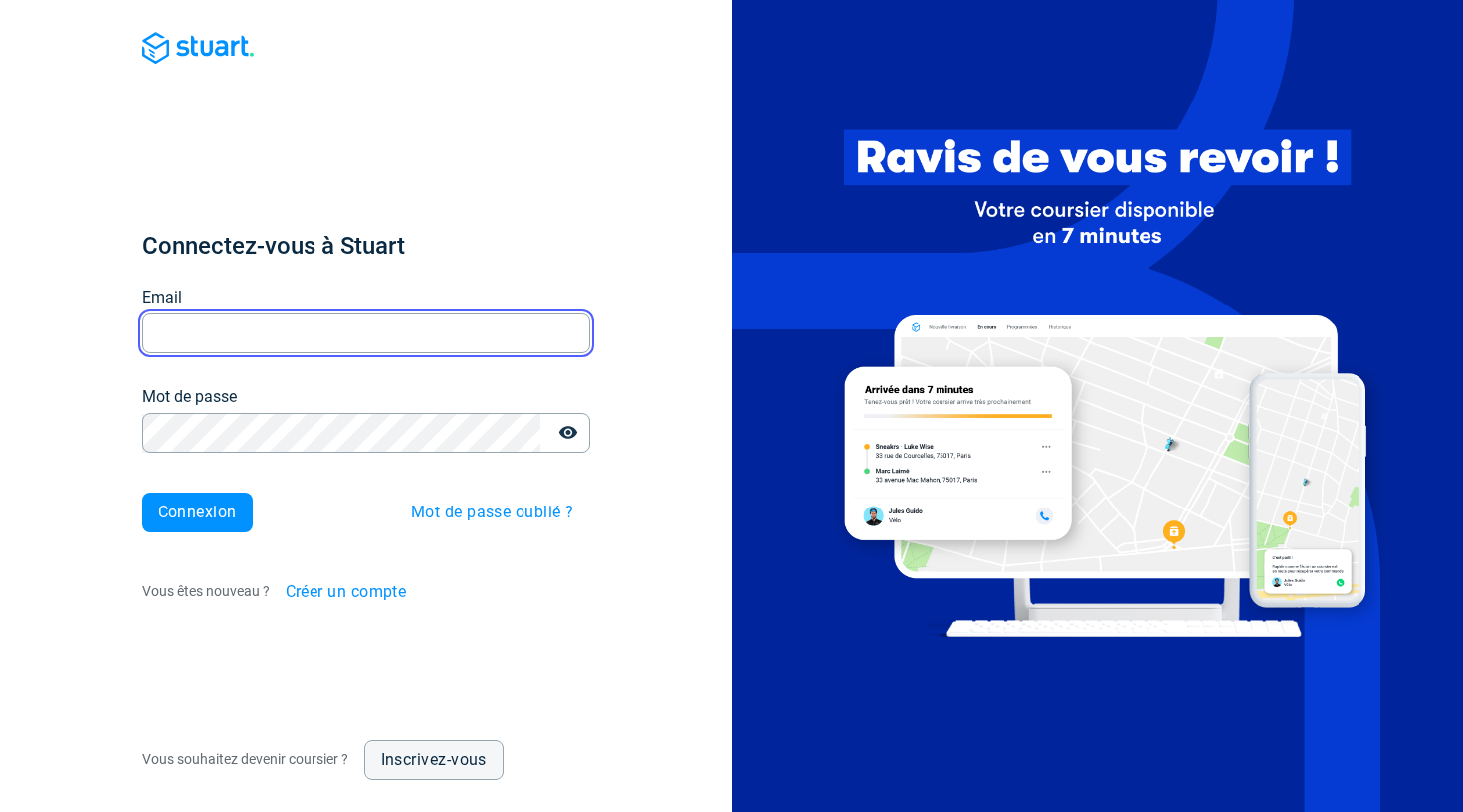 type on "[EMAIL]" 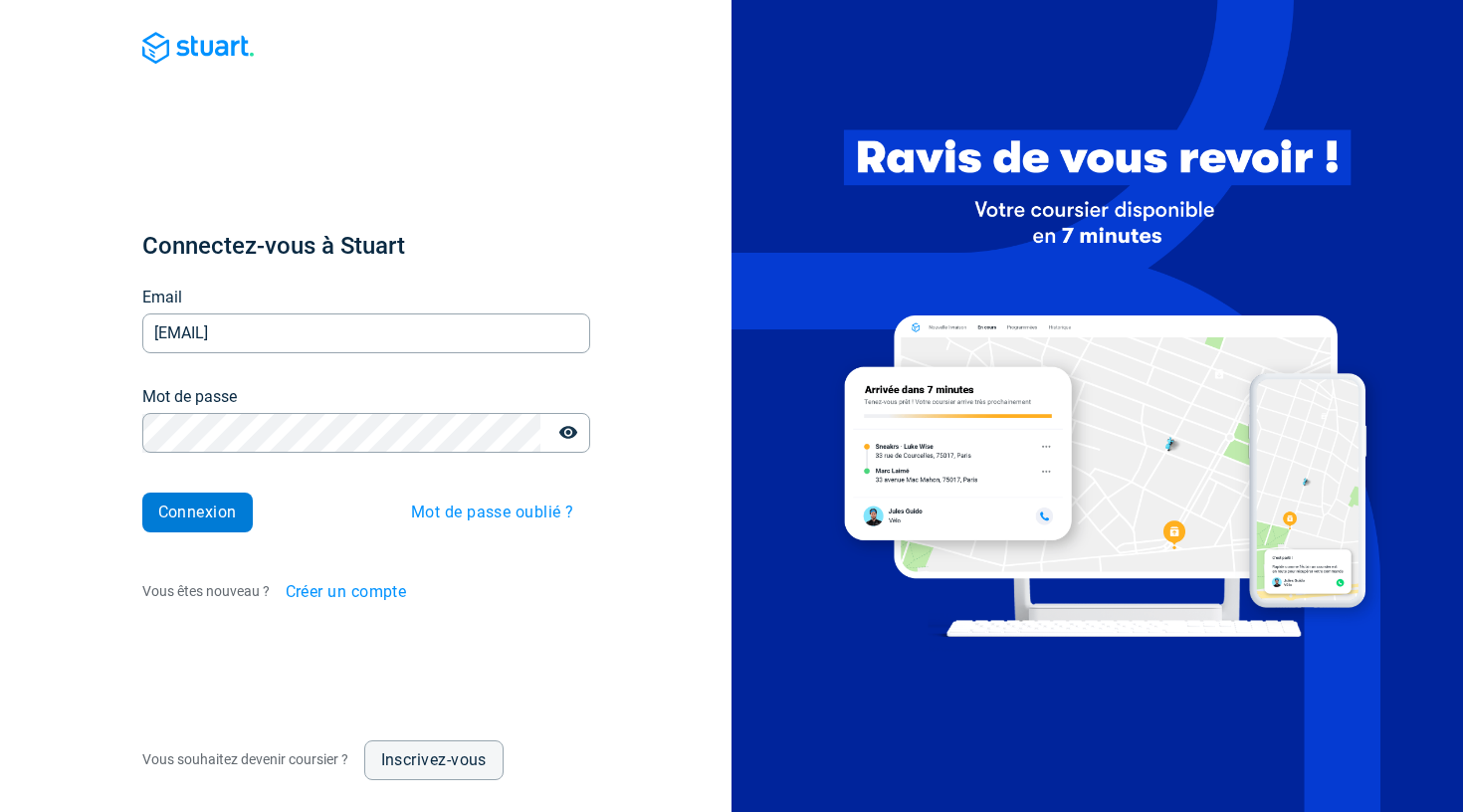 click on "Connexion" at bounding box center (197, 512) 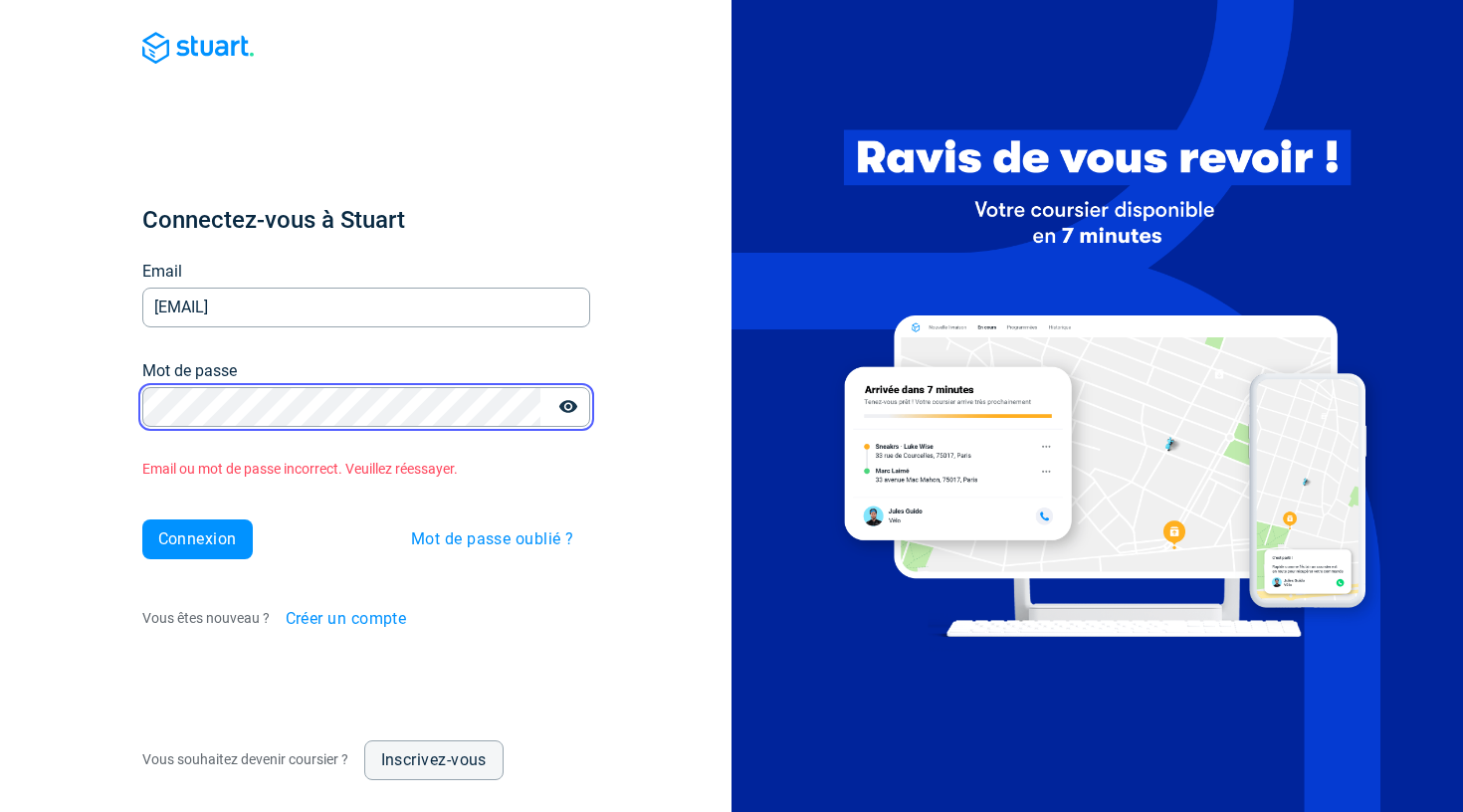 click on "Connexion" at bounding box center [197, 539] 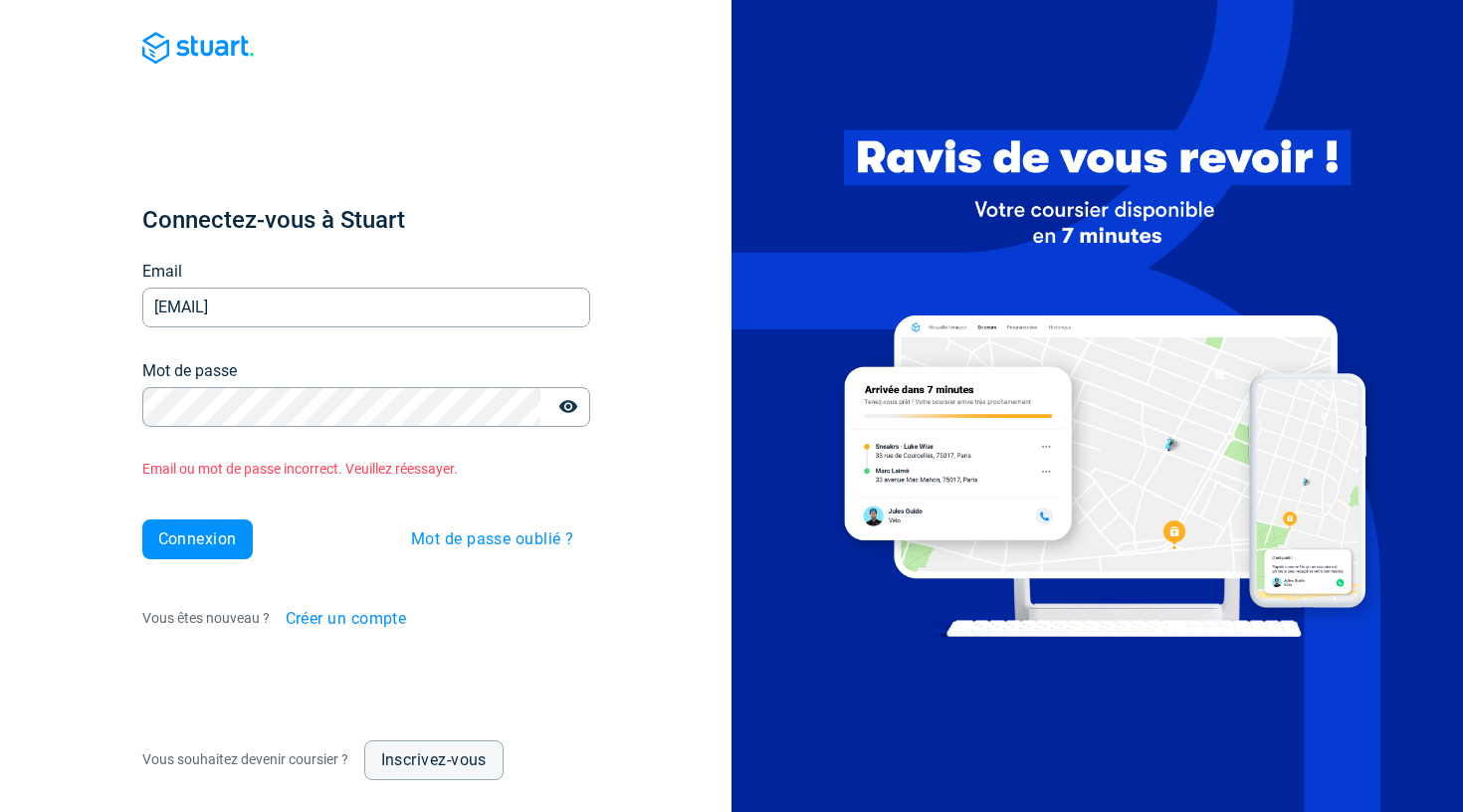 click on "Mot de passe oublié ?" at bounding box center (493, 539) 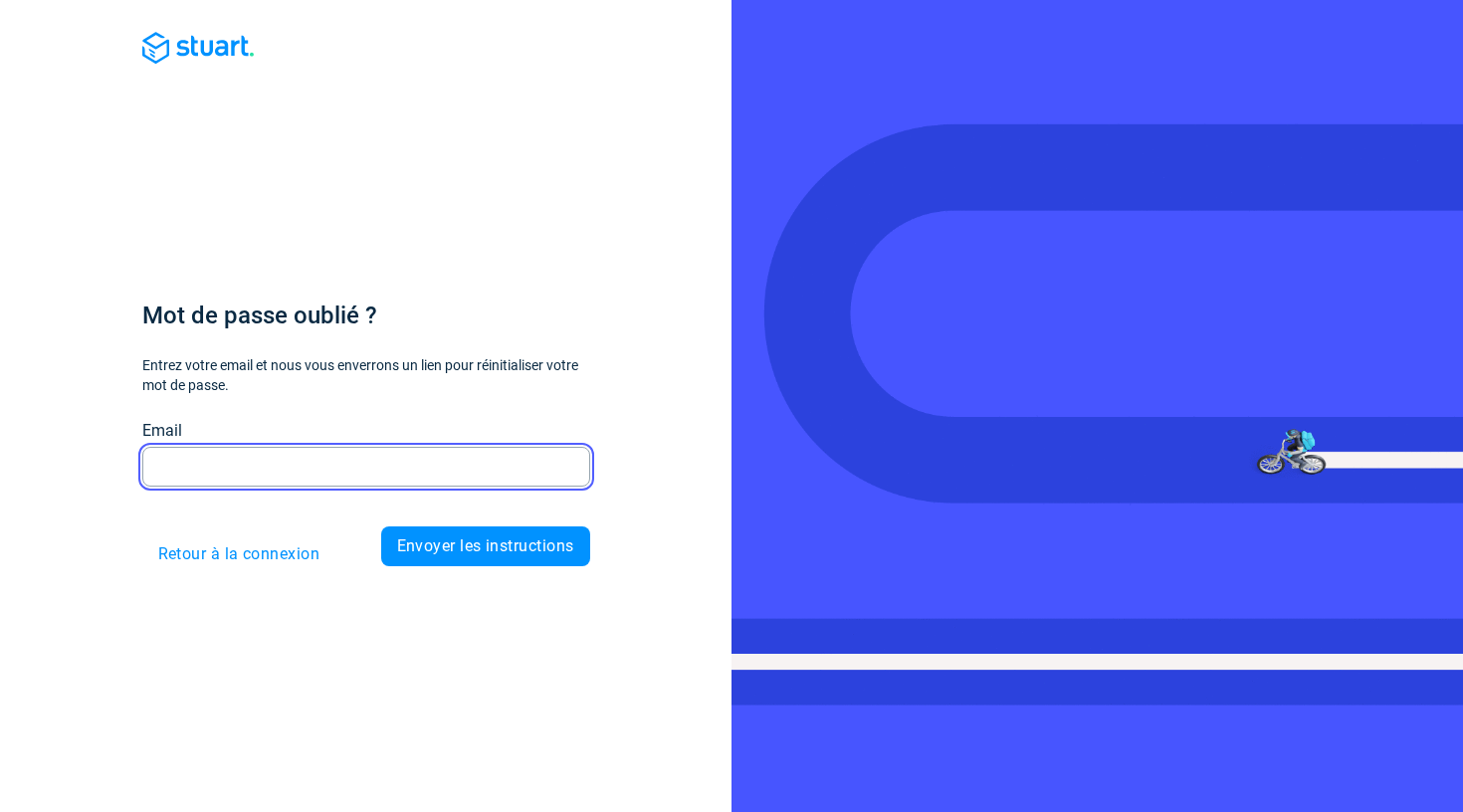 click on "Email" at bounding box center [366, 467] 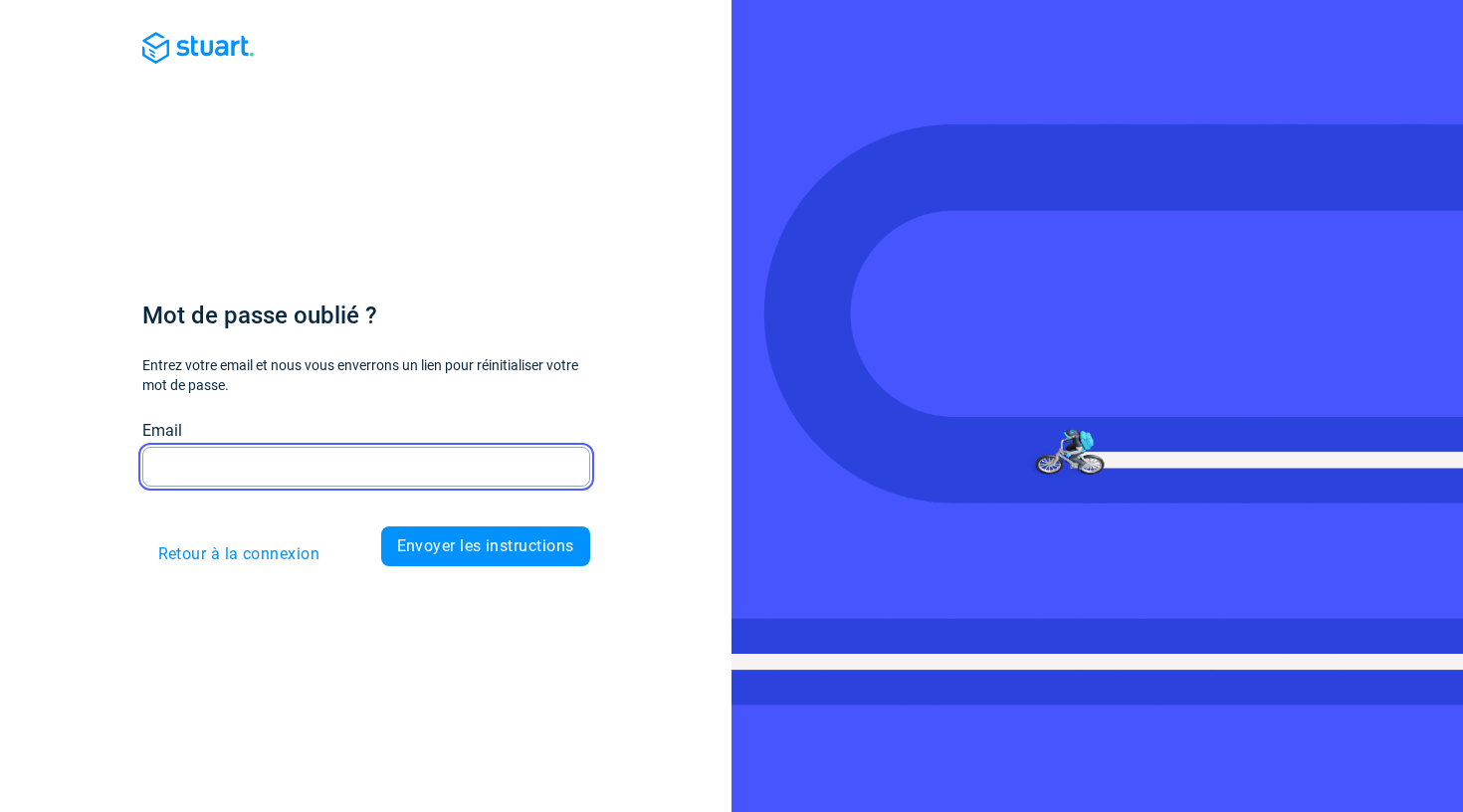 type on "[EMAIL]" 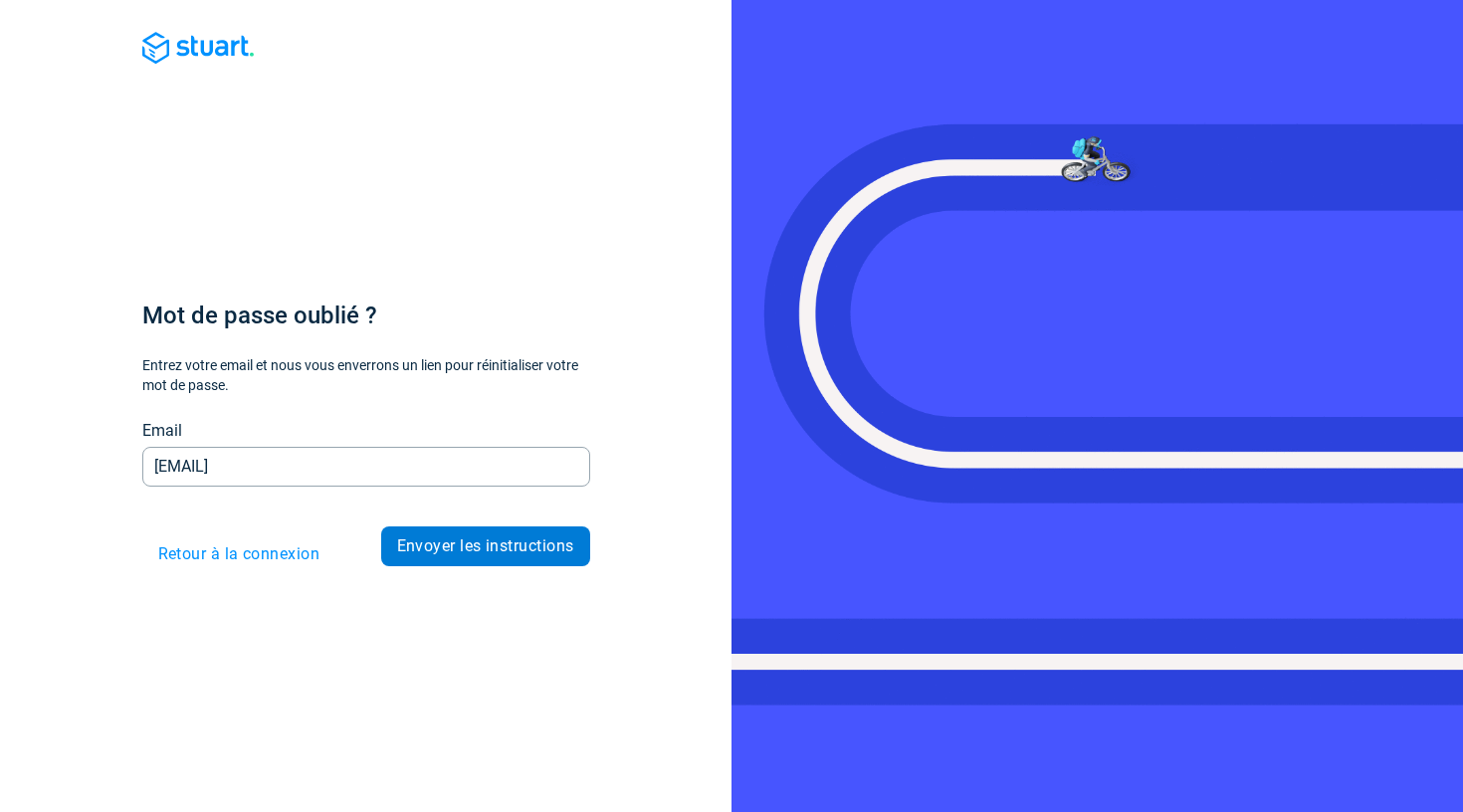 click on "Envoyer les instructions" at bounding box center [486, 546] 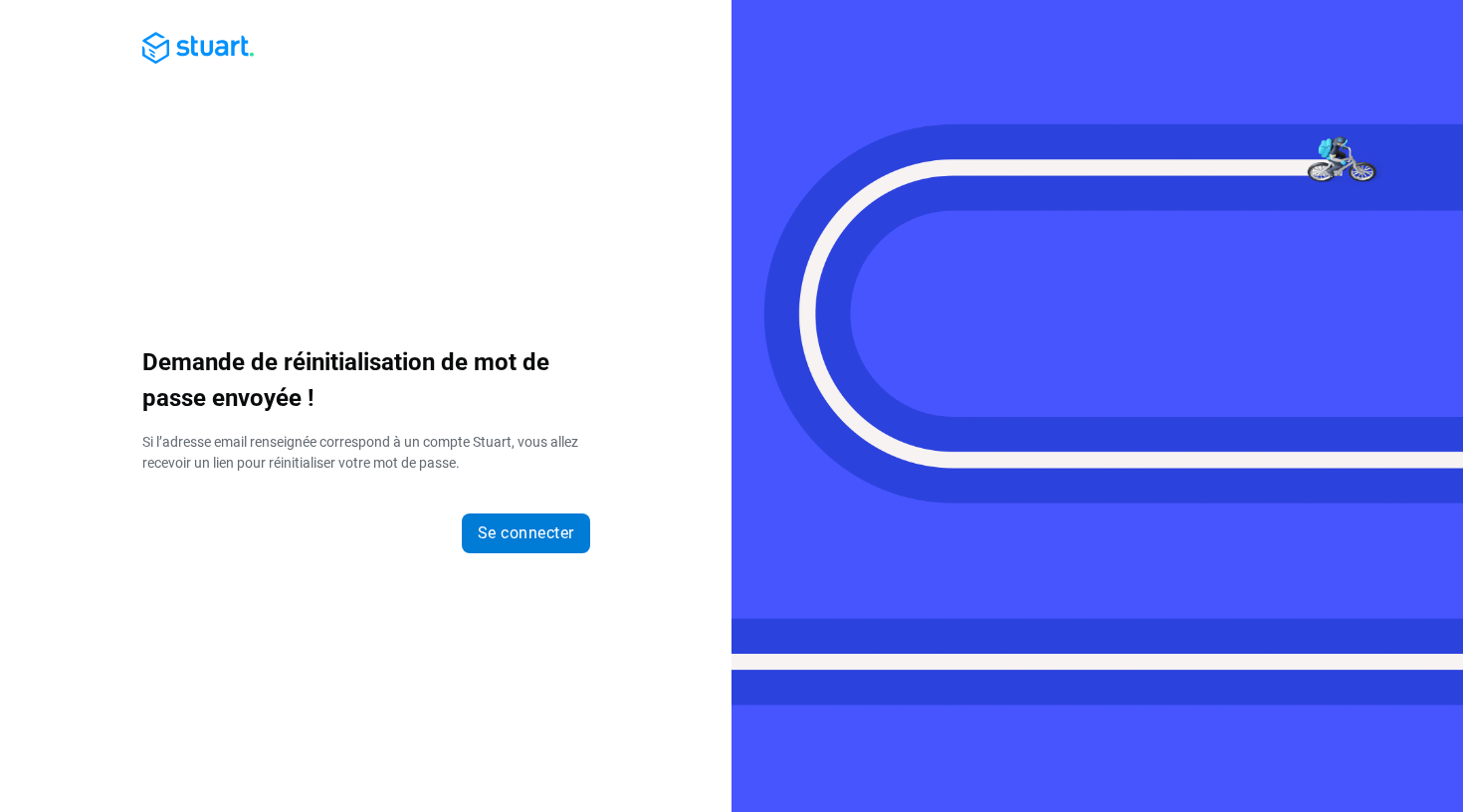 click on "Se connecter" at bounding box center (525, 533) 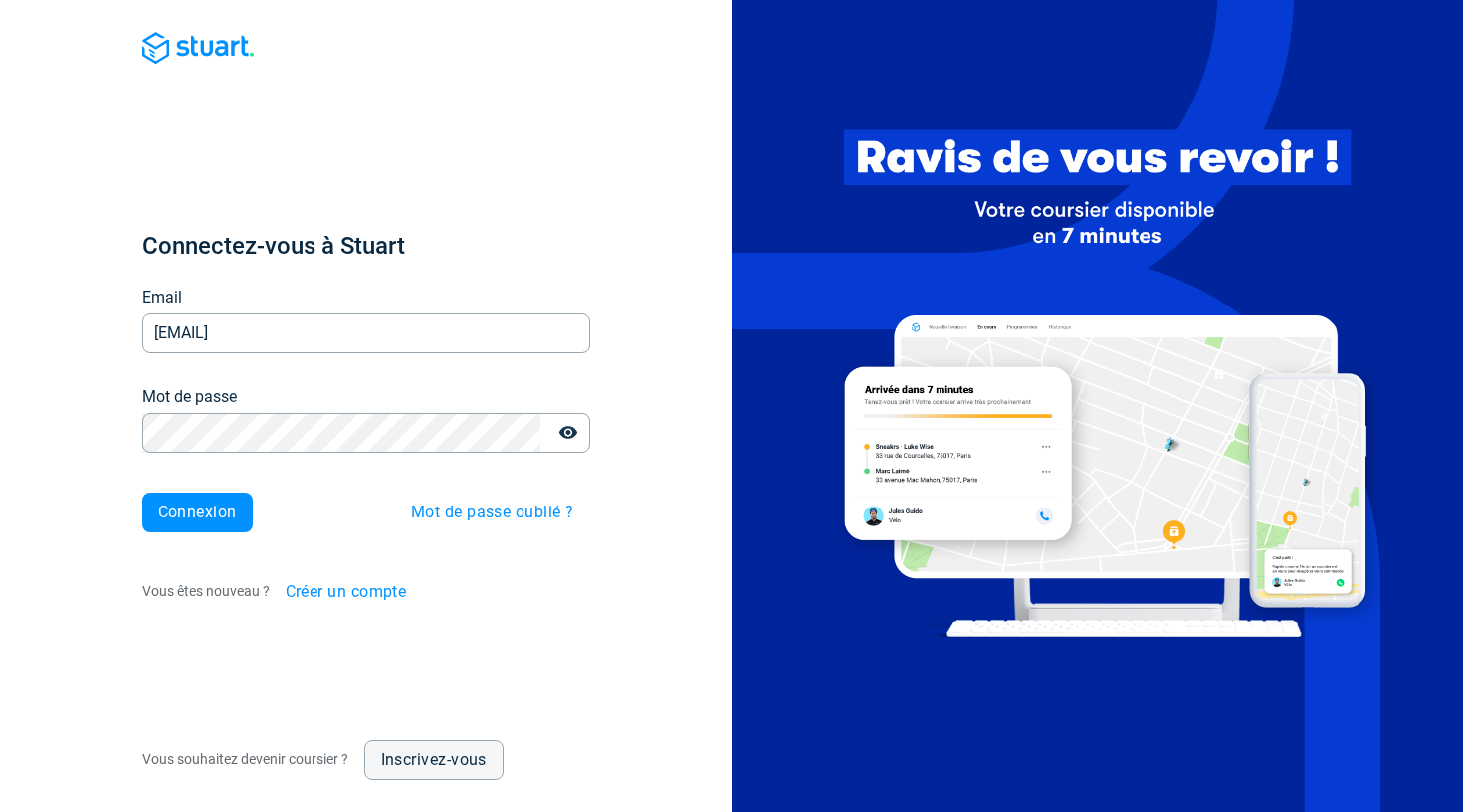click on "Mot de passe Mot de passe" at bounding box center (366, 419) 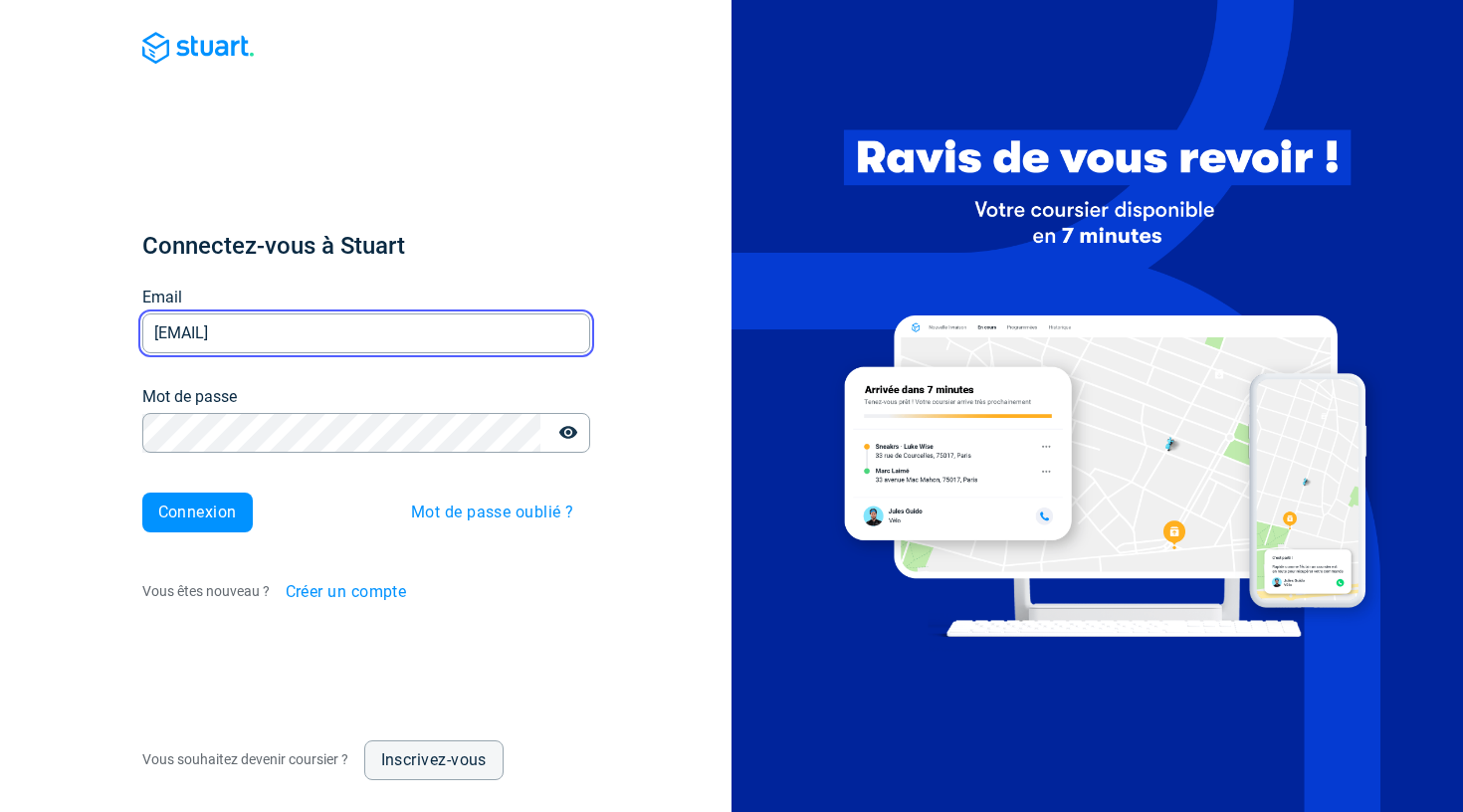 click on "[EMAIL]" at bounding box center (366, 333) 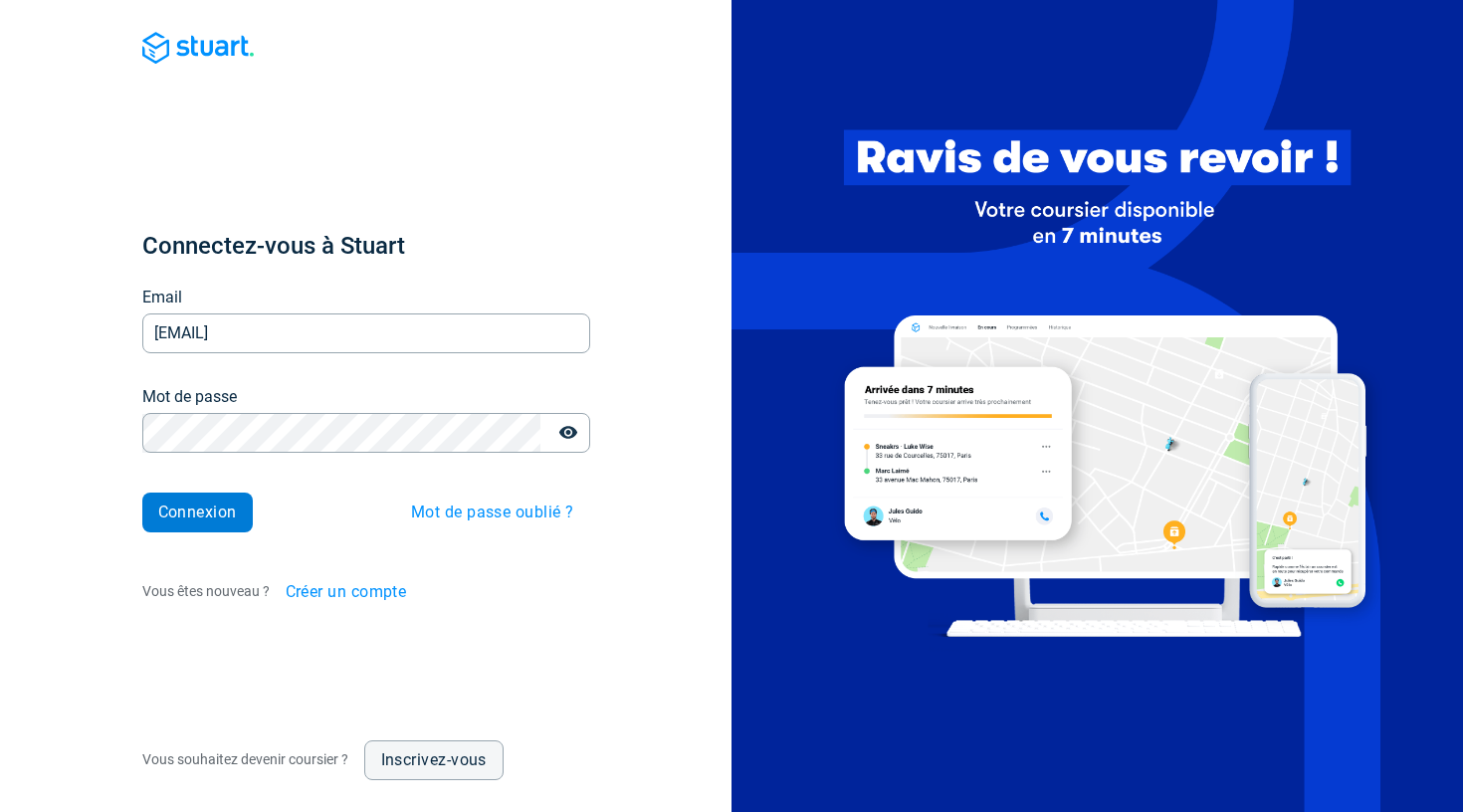 click on "Connexion" at bounding box center (197, 512) 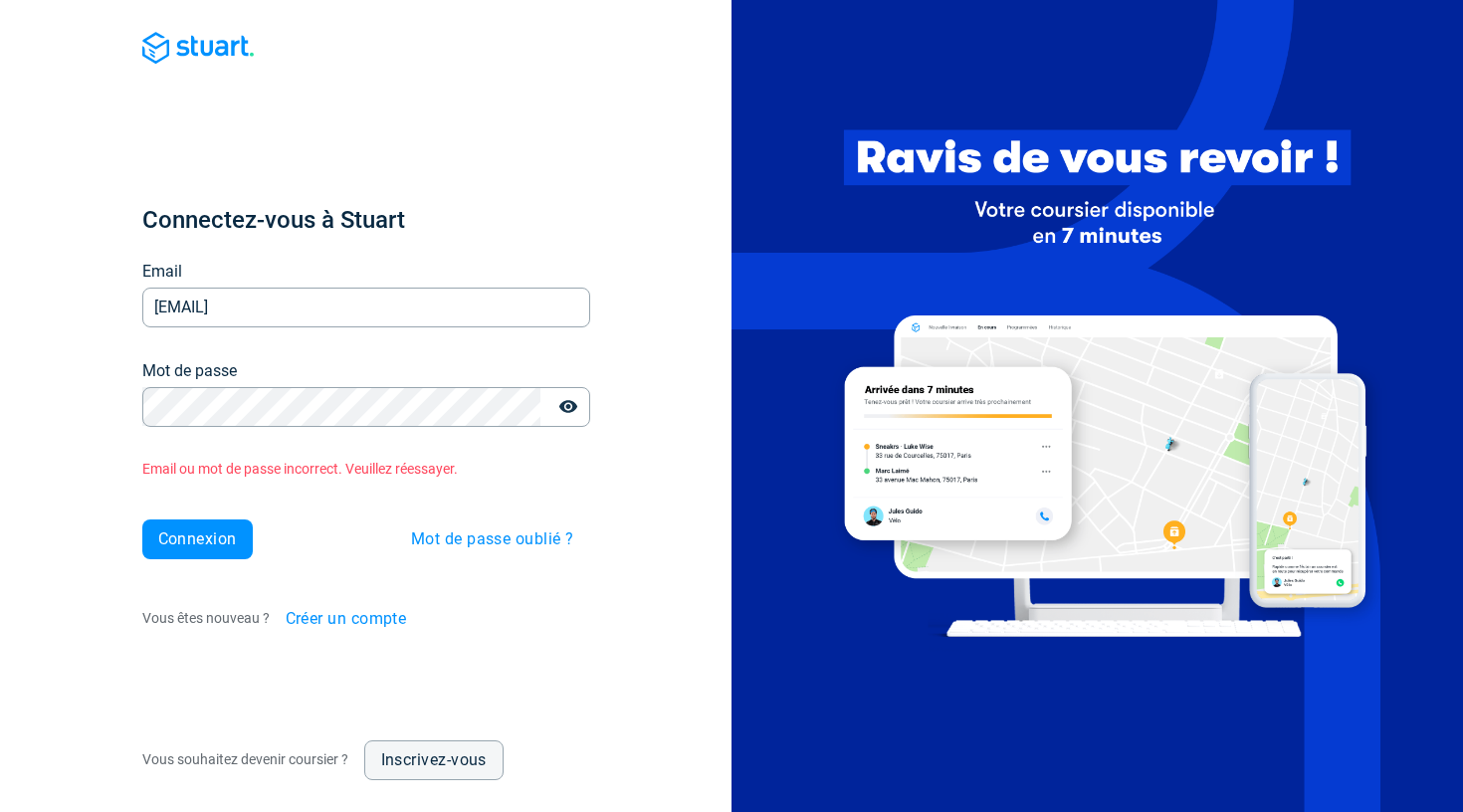 click on "Mot de passe oublié ?" at bounding box center [493, 539] 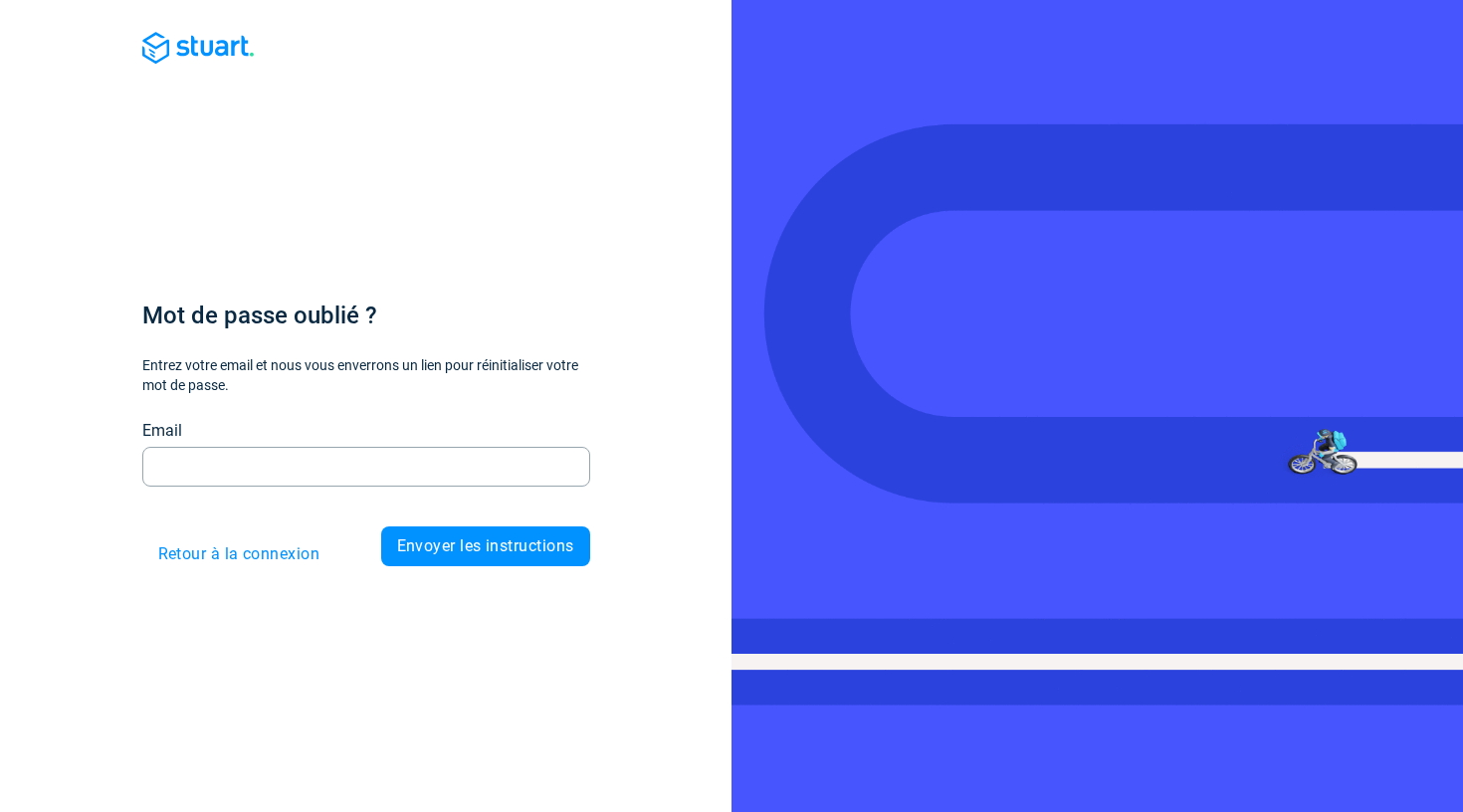 click on "Email Email" at bounding box center [366, 453] 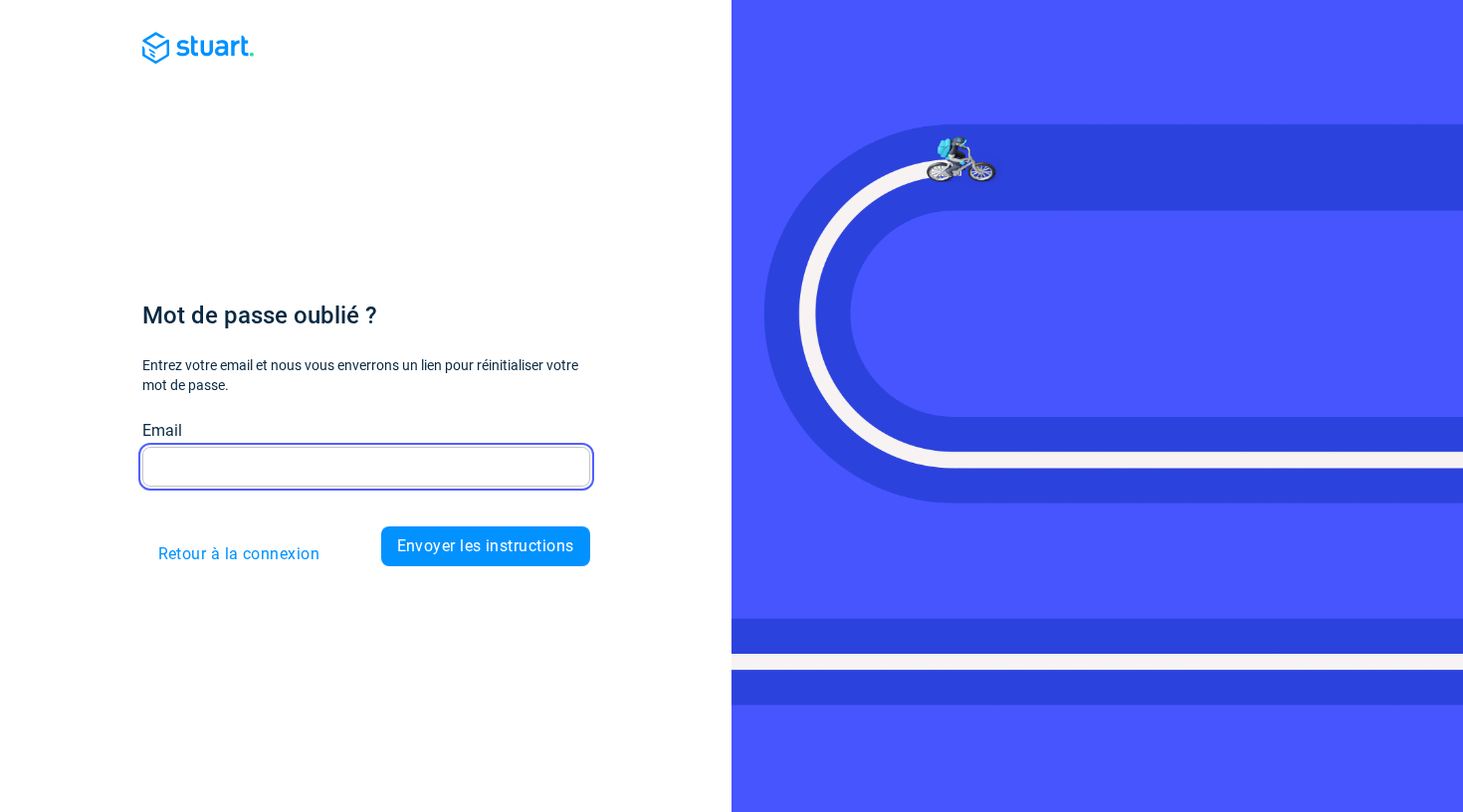 click on "Email" at bounding box center (366, 467) 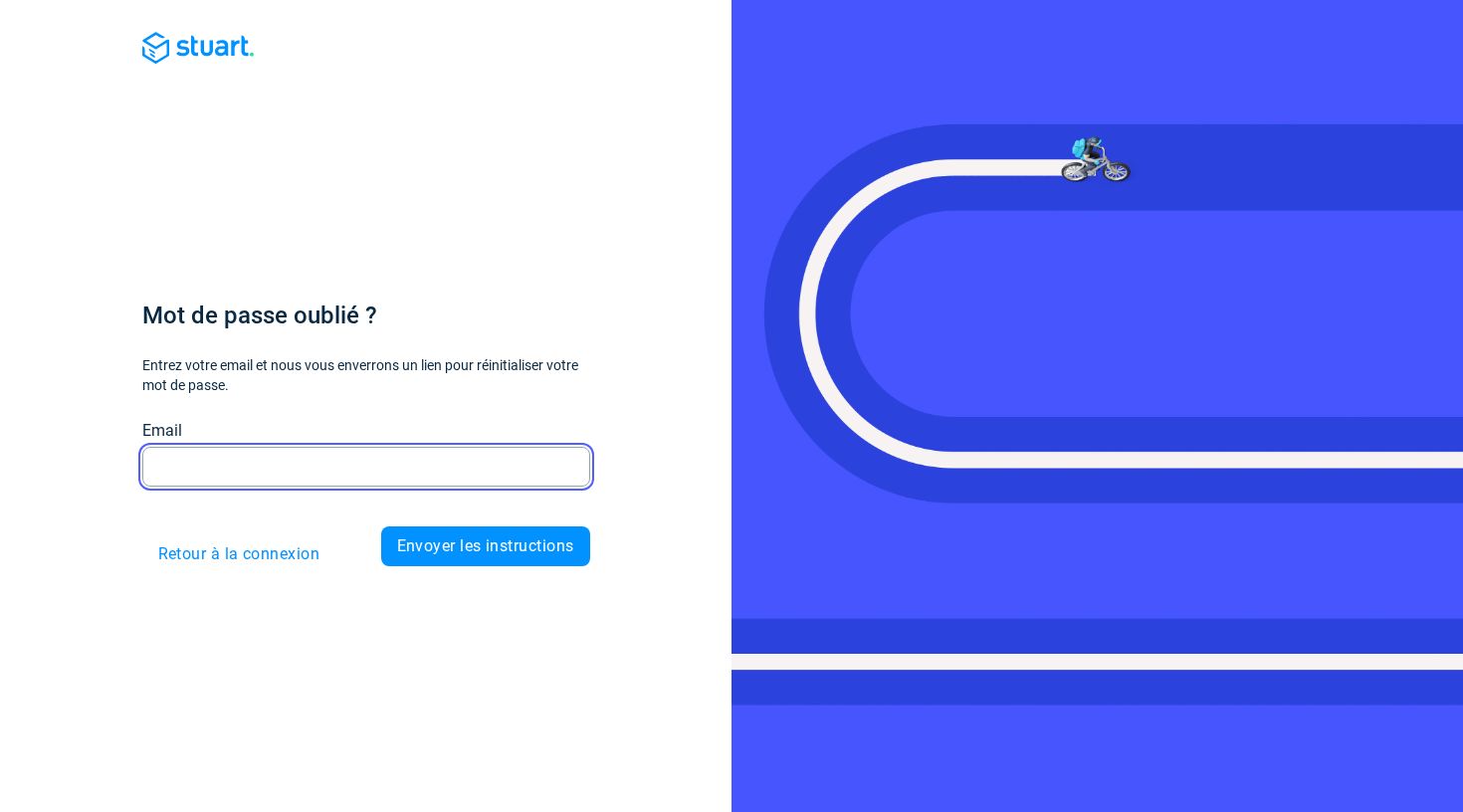 type on "[EMAIL]" 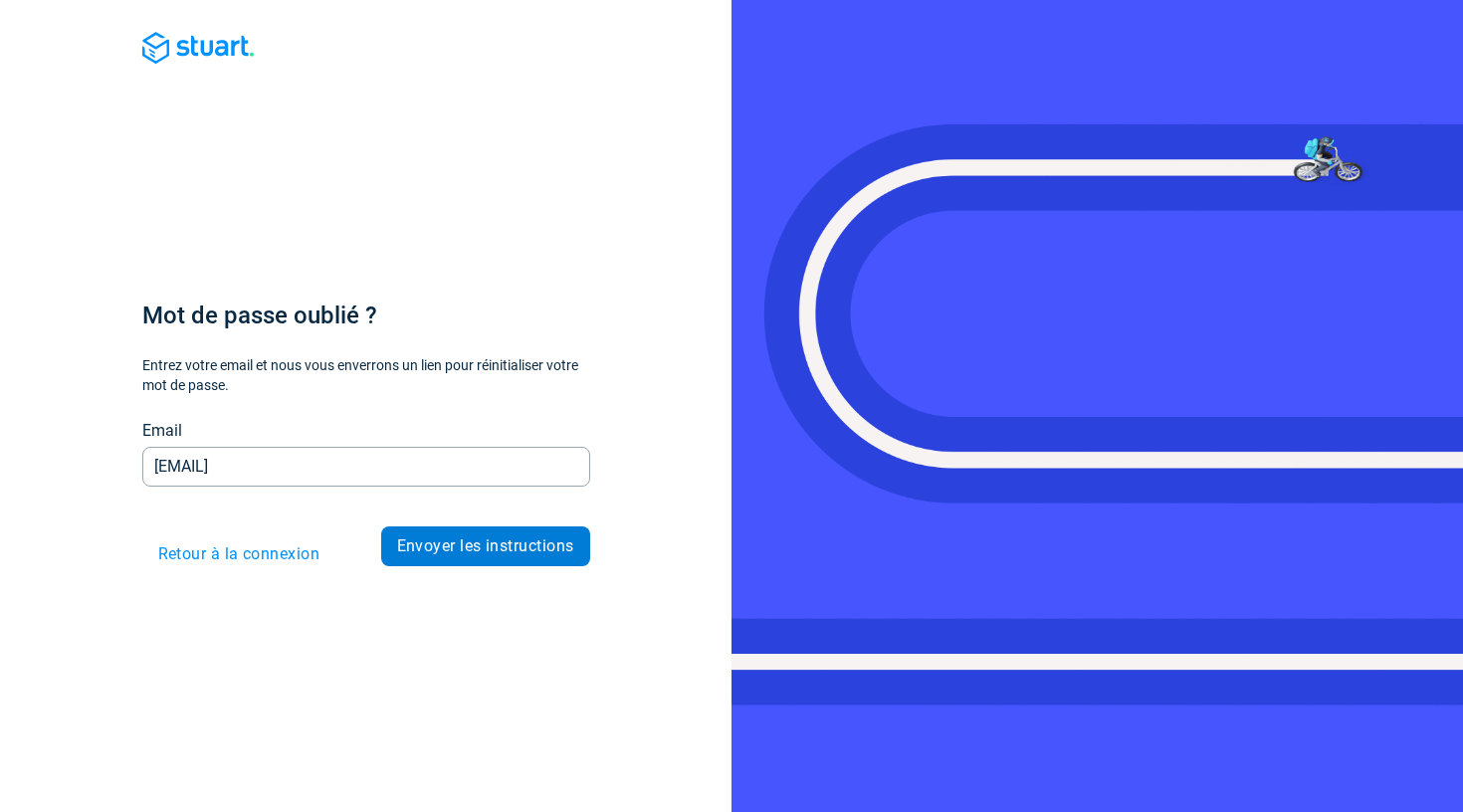 click on "Envoyer les instructions" at bounding box center (486, 546) 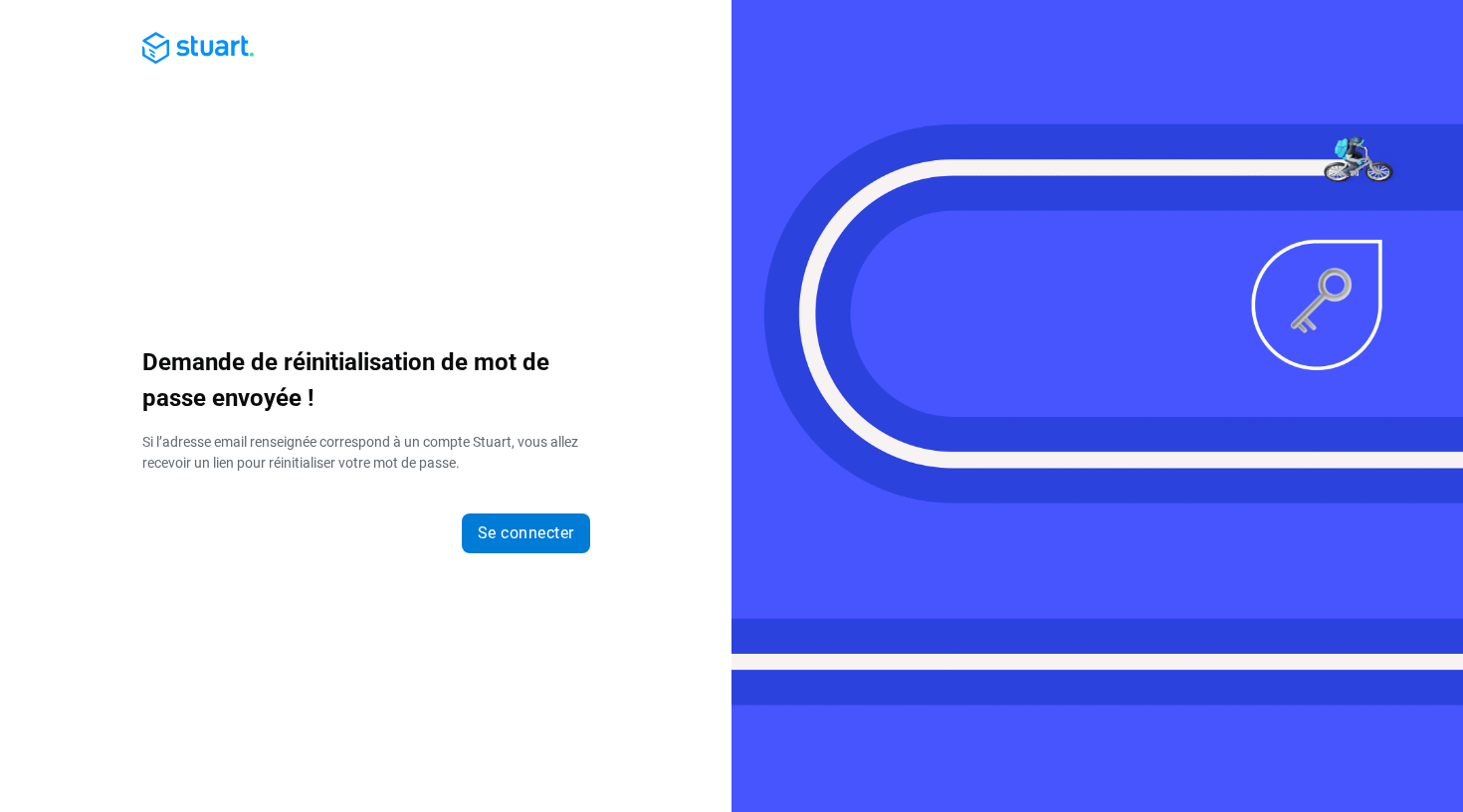click on "Se connecter" at bounding box center (525, 533) 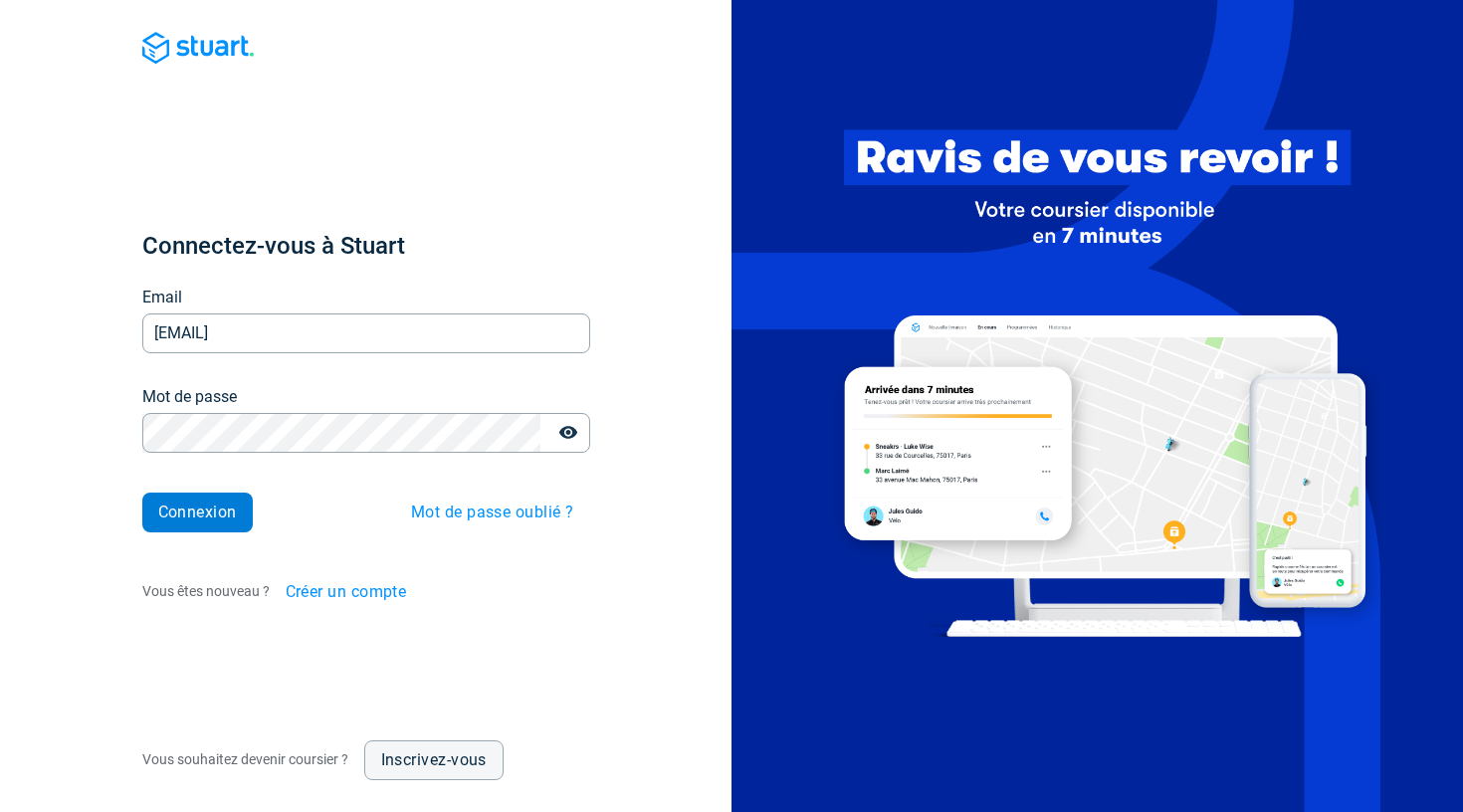 click on "Connexion" at bounding box center [197, 512] 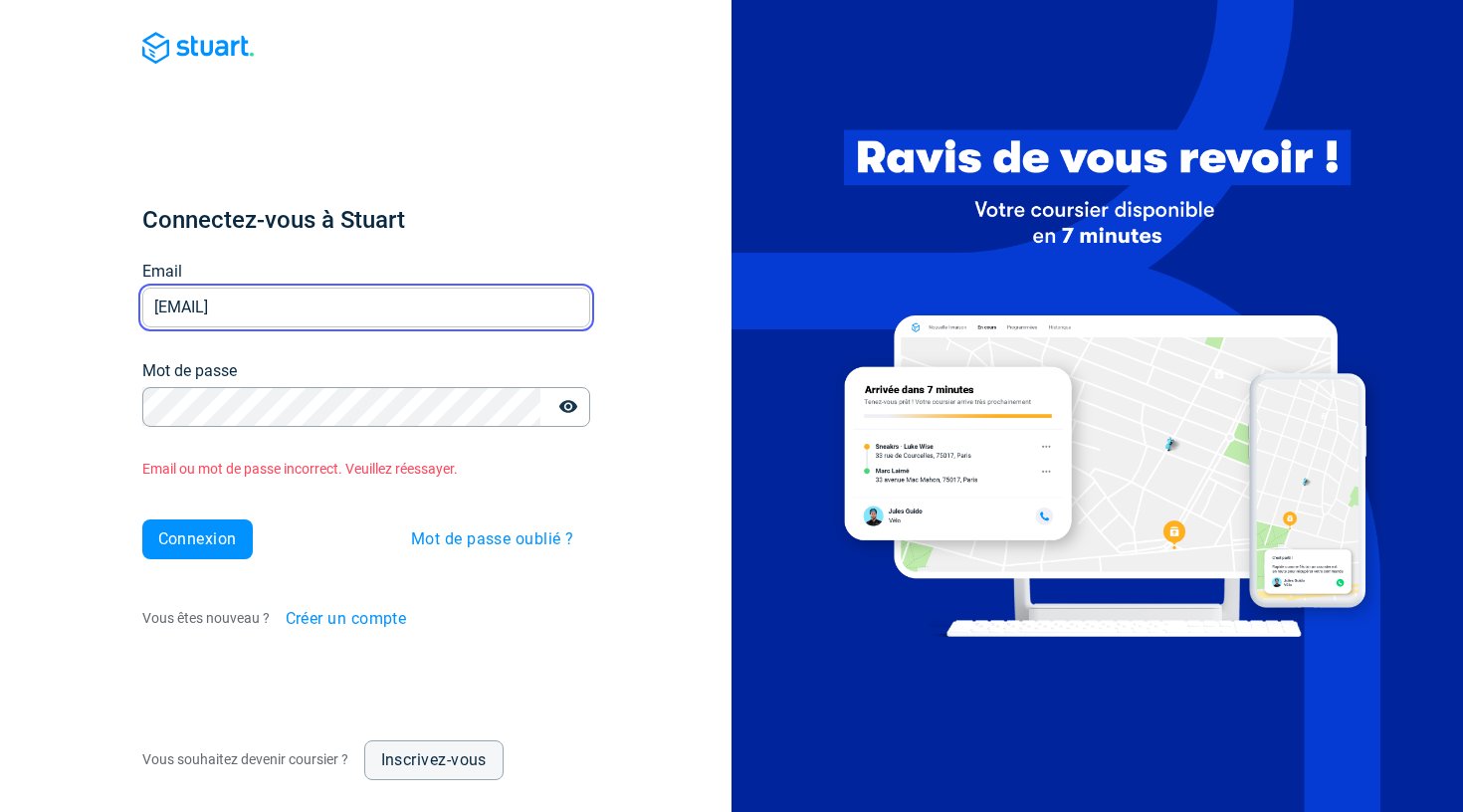 click on "[EMAIL]" at bounding box center (366, 306) 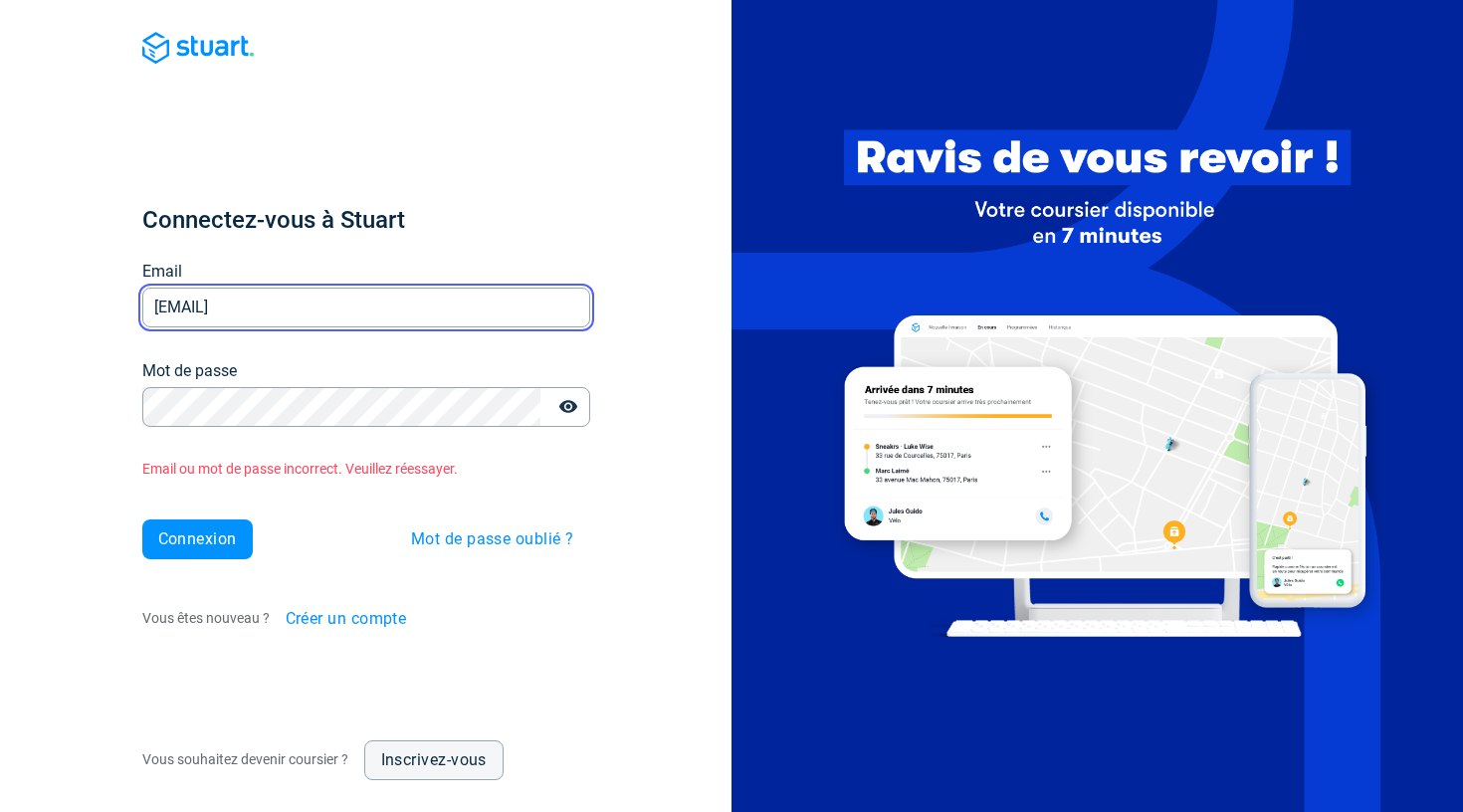 click on "[EMAIL]" at bounding box center (366, 306) 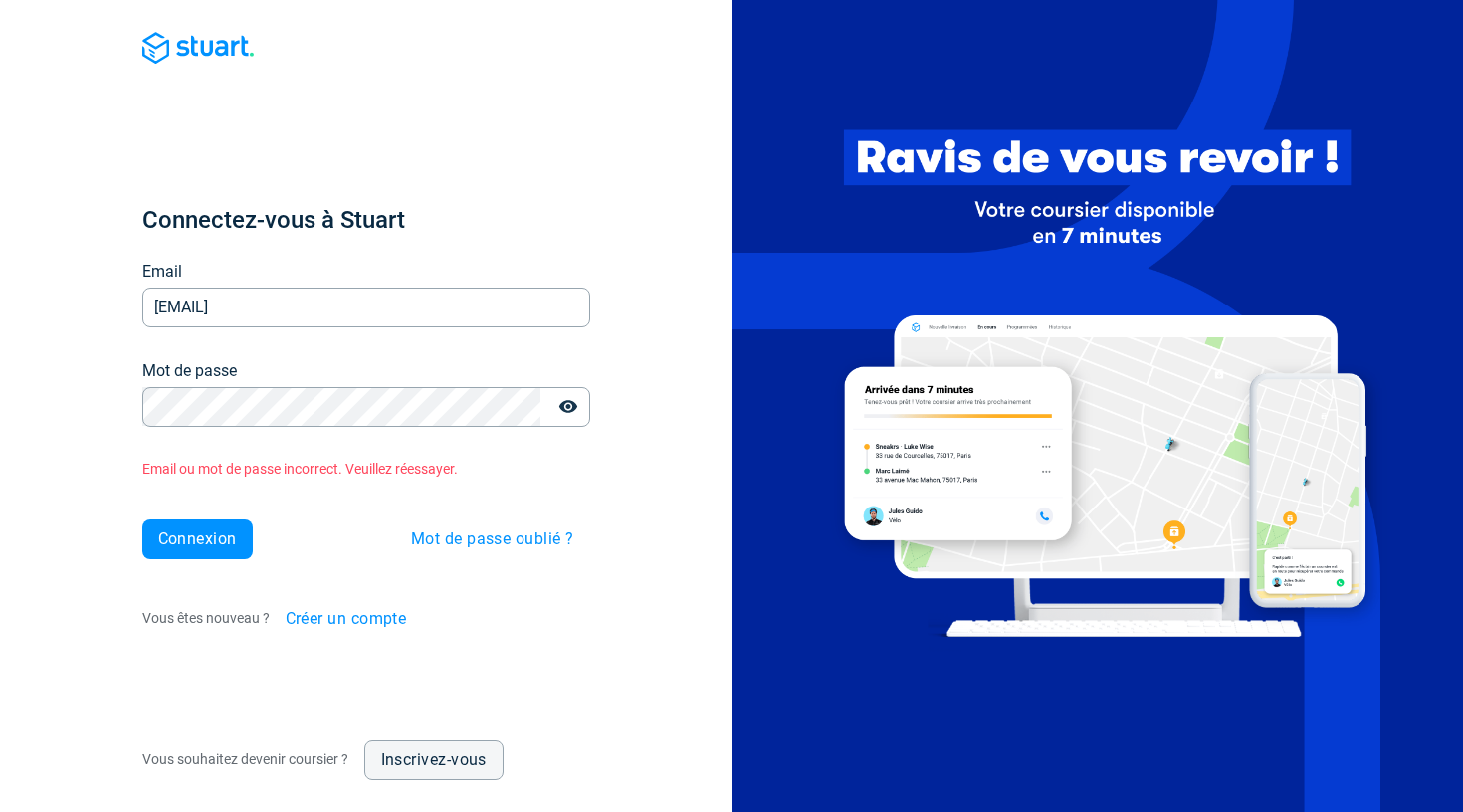 click on "Connectez-vous à Stuart Email [EMAIL] Email Mot de passe Mot de passe Email ou mot de passe incorrect. Veuillez réessayer. Connexion Mot de passe oublié ? Vous êtes nouveau ?  Créer un compte Vous souhaitez devenir coursier ? Inscrivez-vous" at bounding box center [365, 406] 